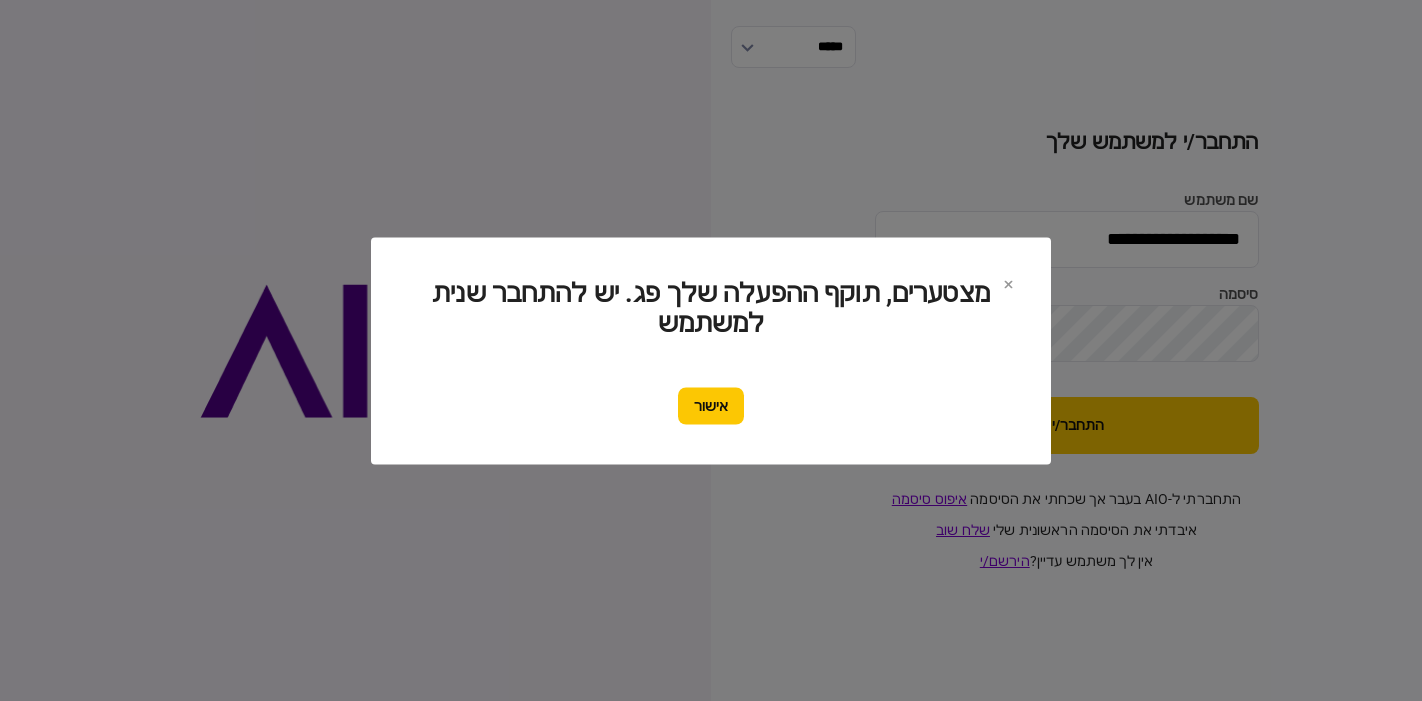 click on "אישור" at bounding box center (711, 405) 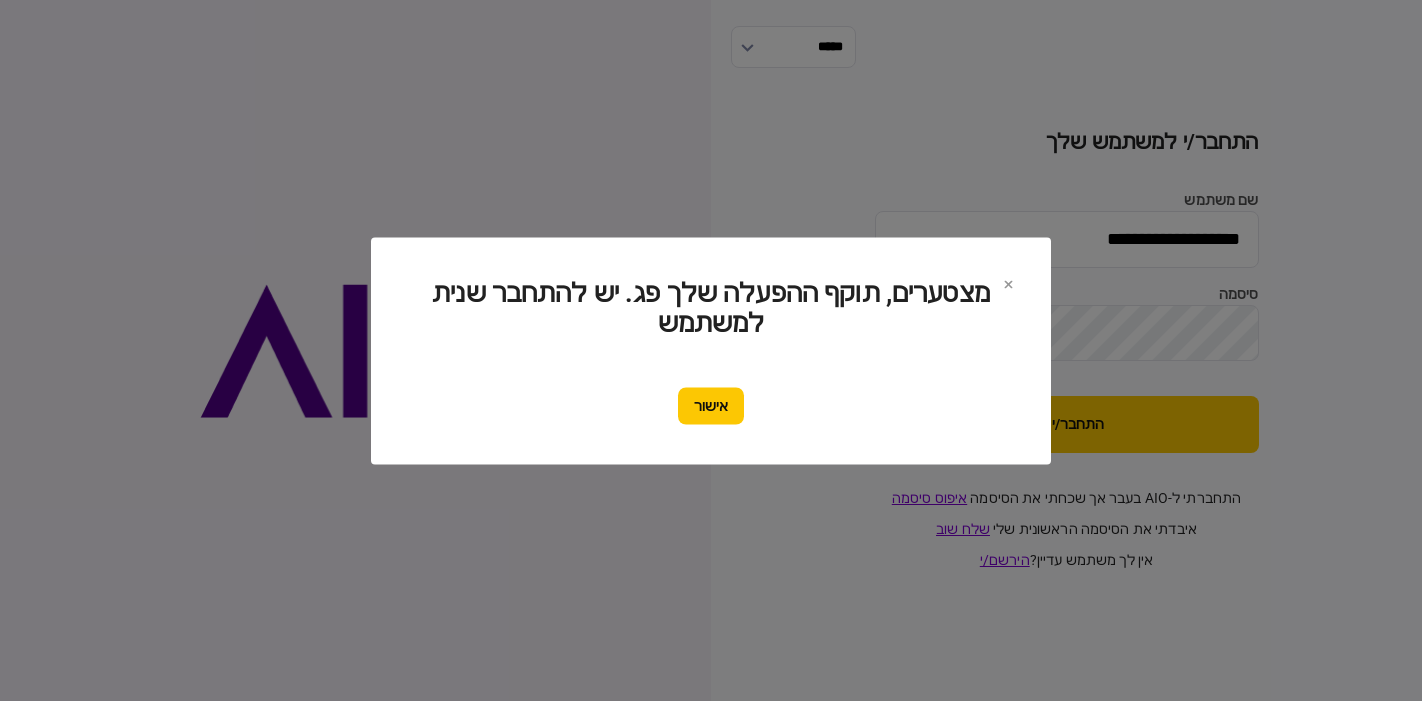 scroll, scrollTop: 0, scrollLeft: 0, axis: both 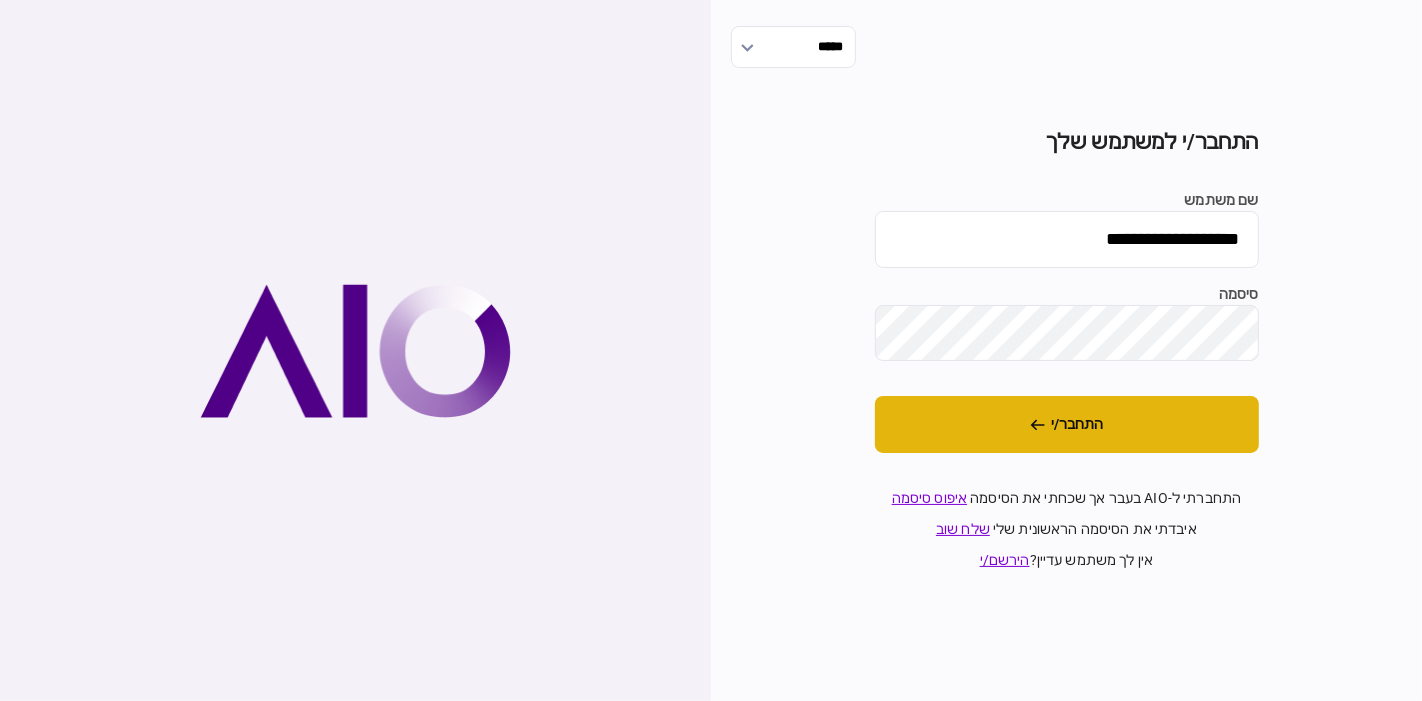 click on "התחבר/י" at bounding box center (1067, 424) 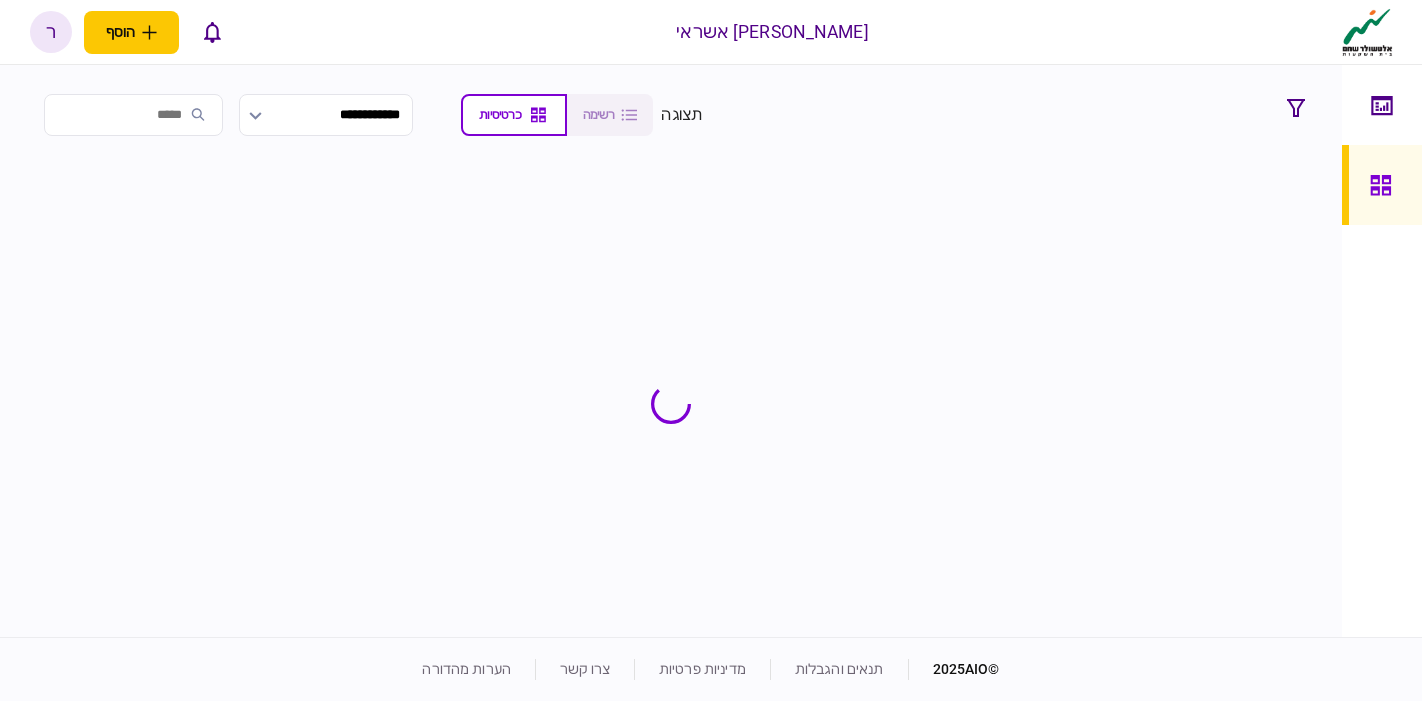 scroll, scrollTop: 0, scrollLeft: 0, axis: both 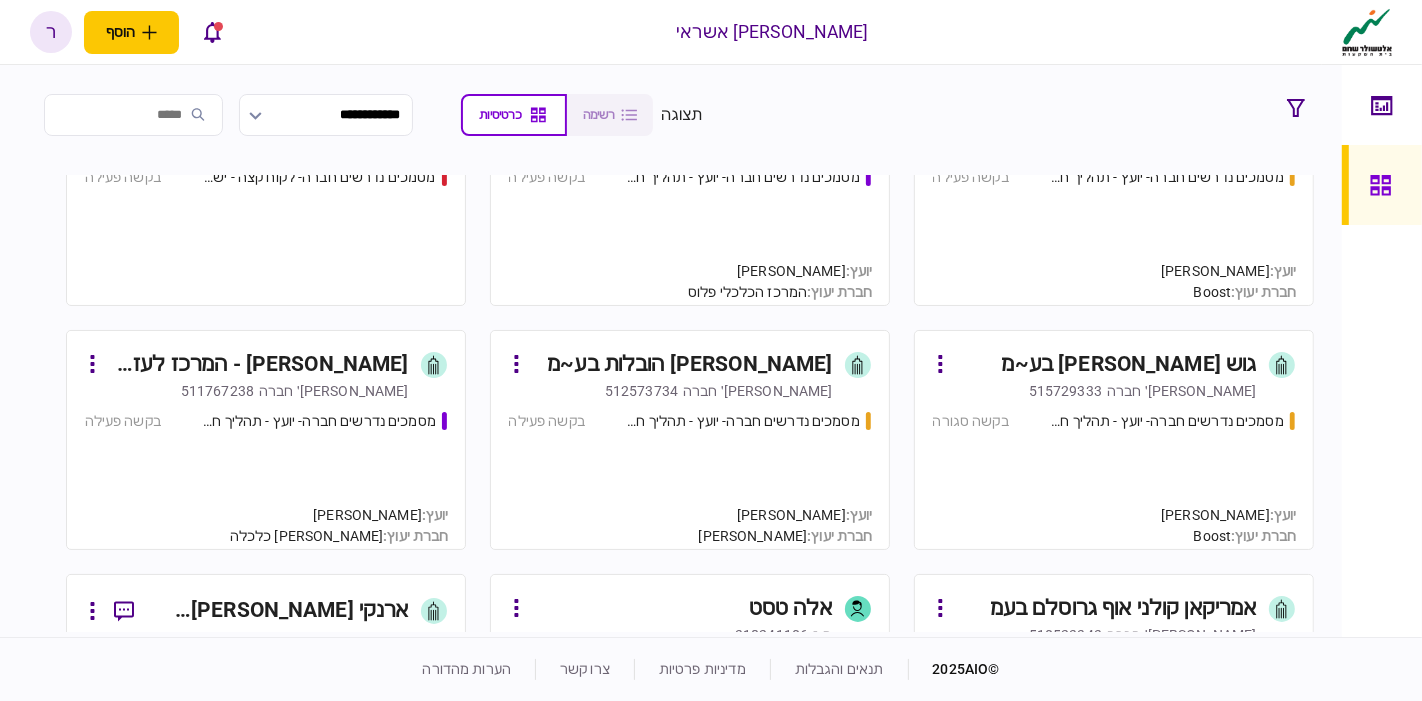click on "זאב - המרכז לעזרה ראשונה בע~מ" at bounding box center (258, 365) 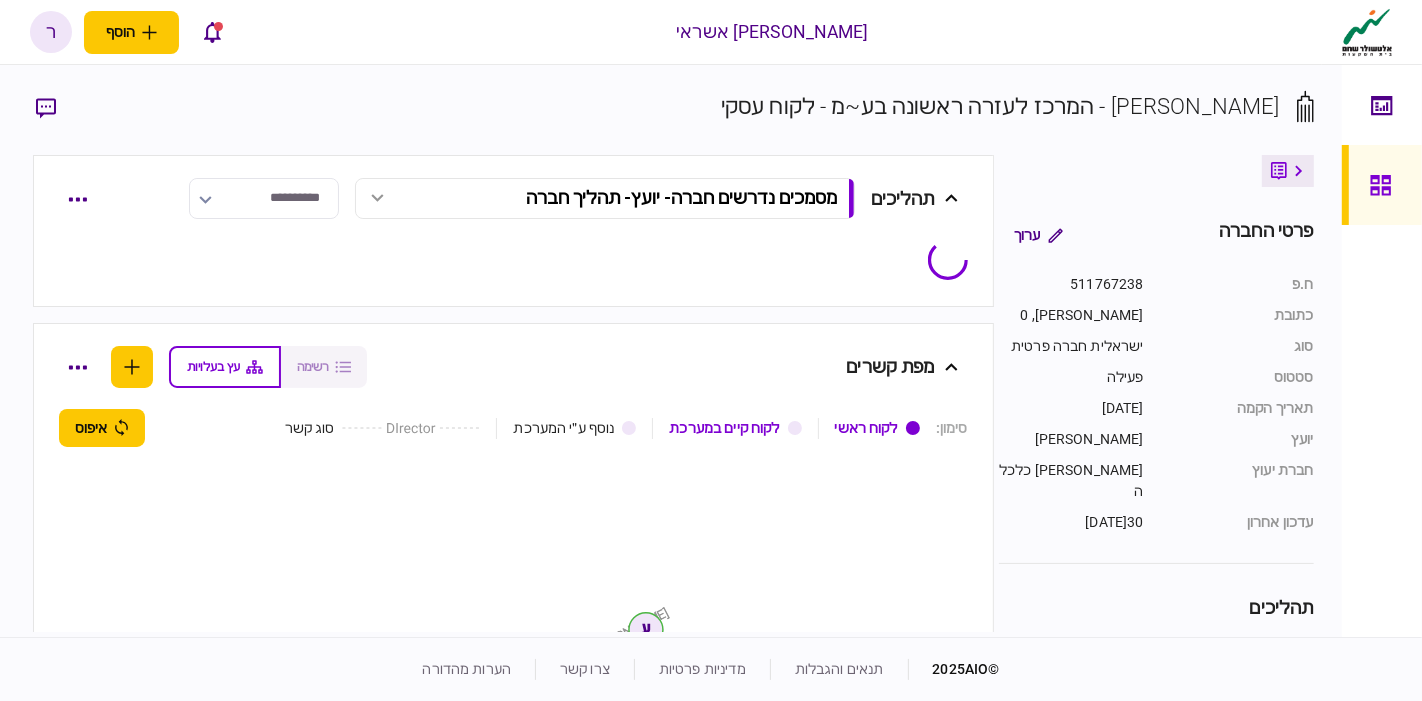click at bounding box center (77, 198) 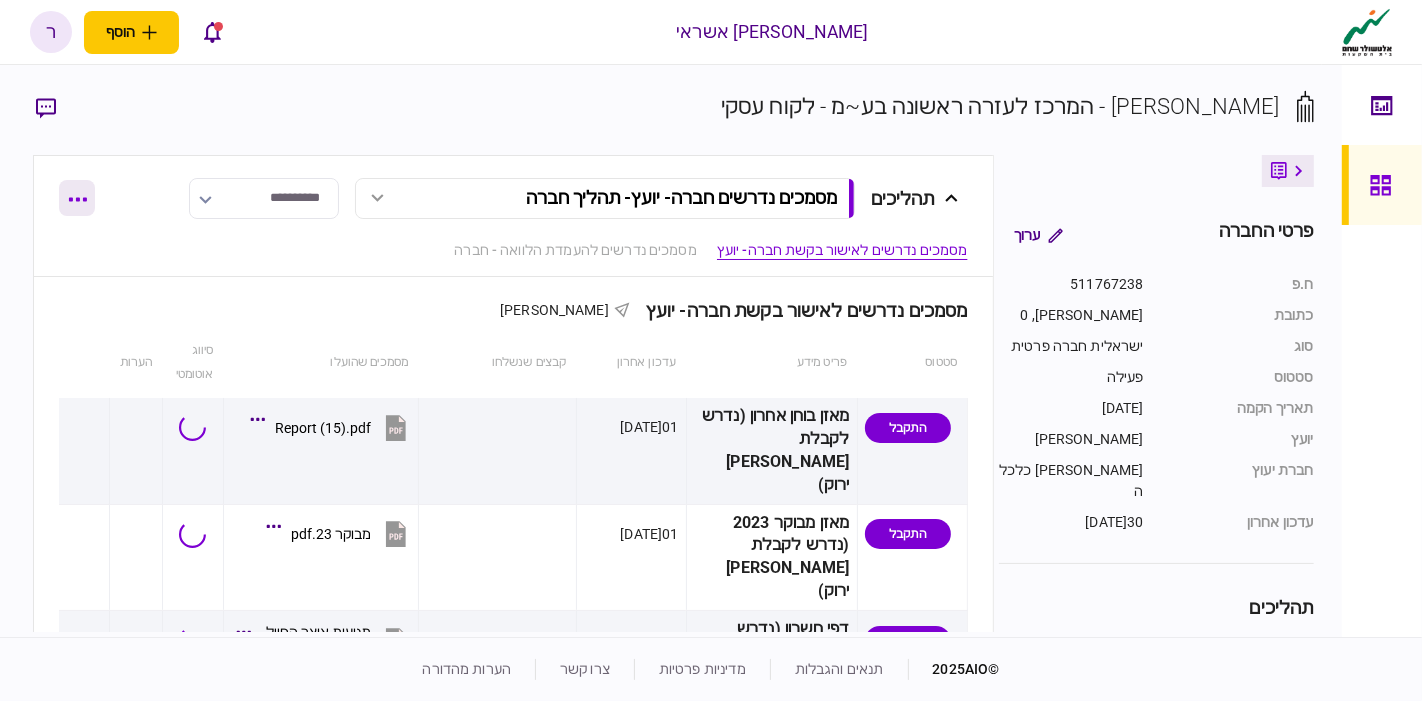 click at bounding box center (77, 198) 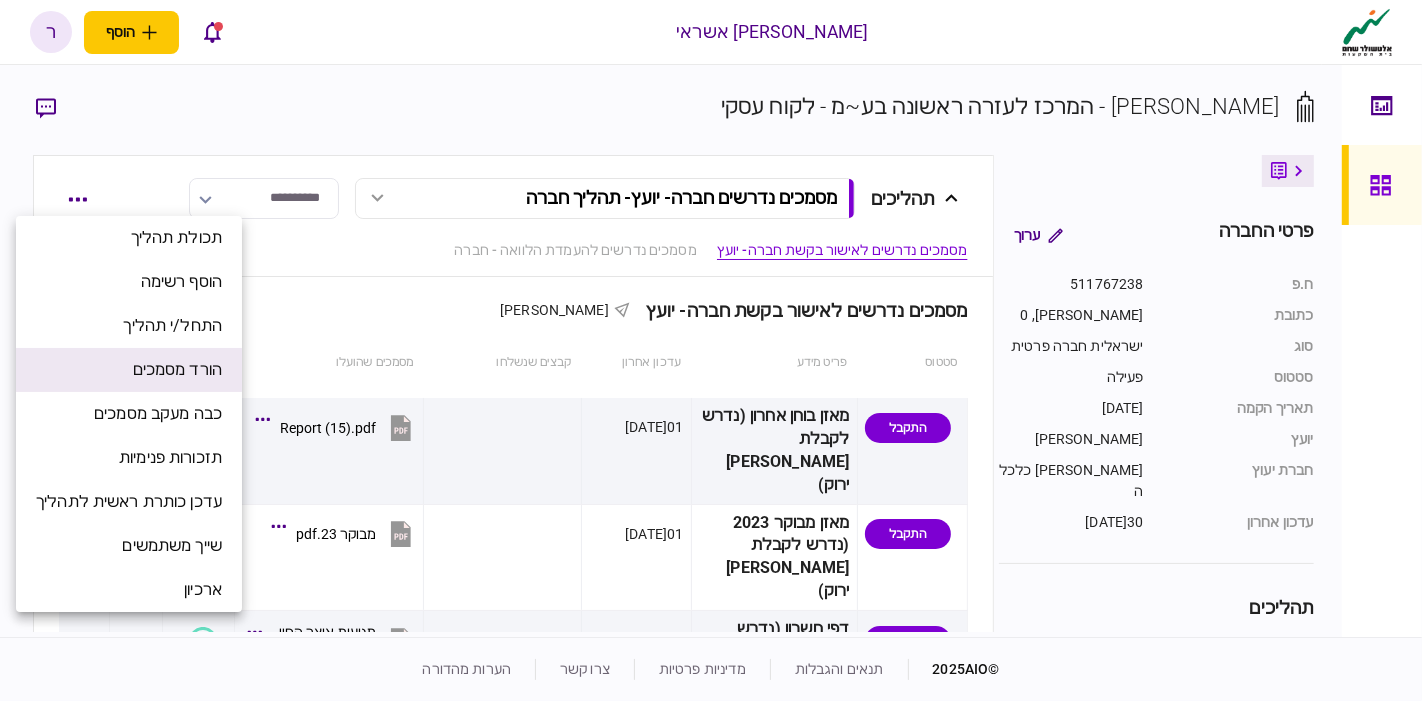 click on "הורד מסמכים" at bounding box center [177, 370] 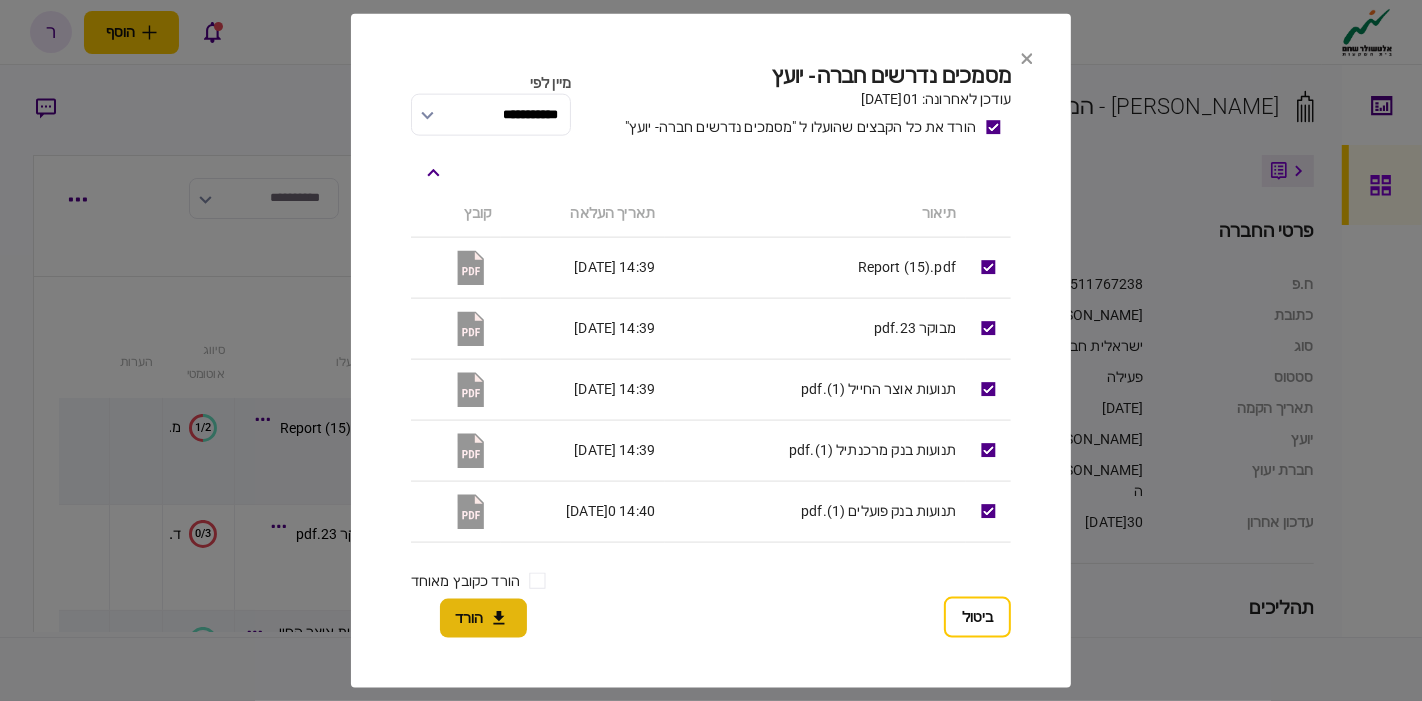 click on "הורד" at bounding box center (483, 618) 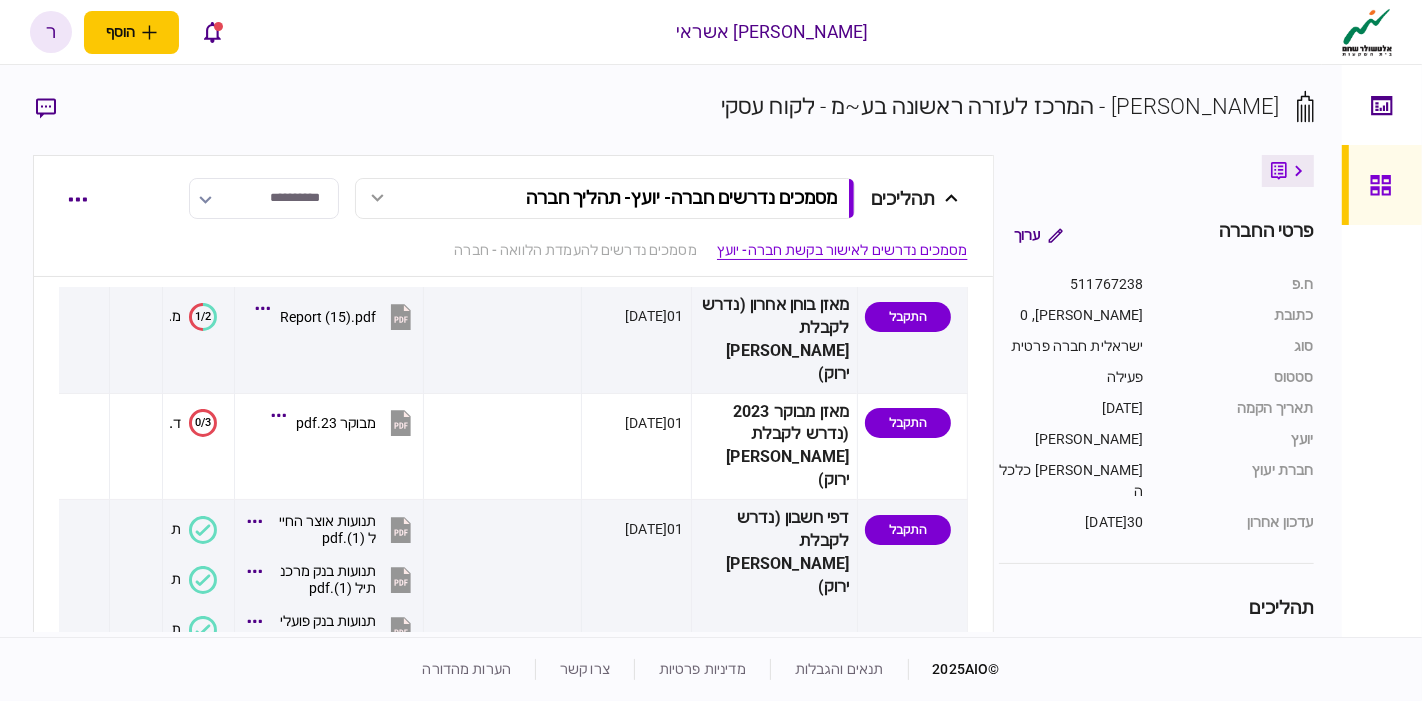 scroll, scrollTop: 0, scrollLeft: 0, axis: both 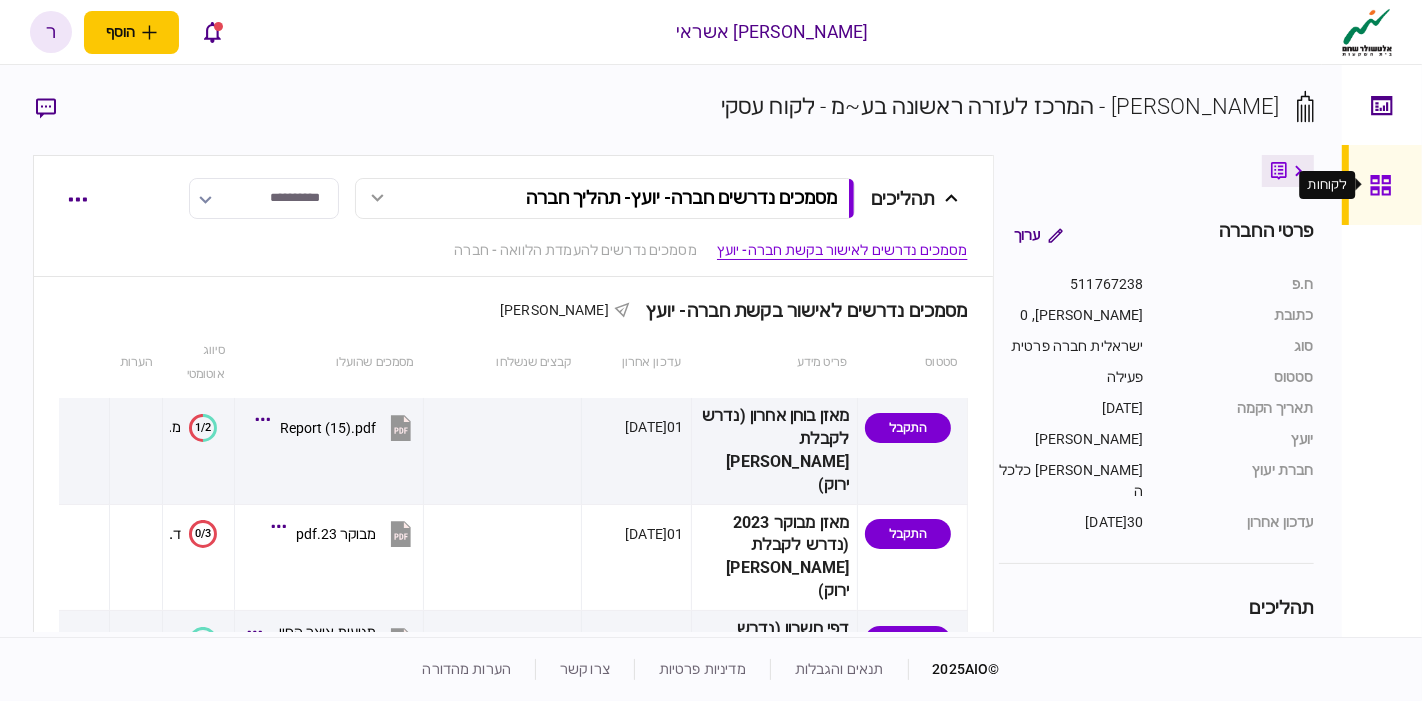 click 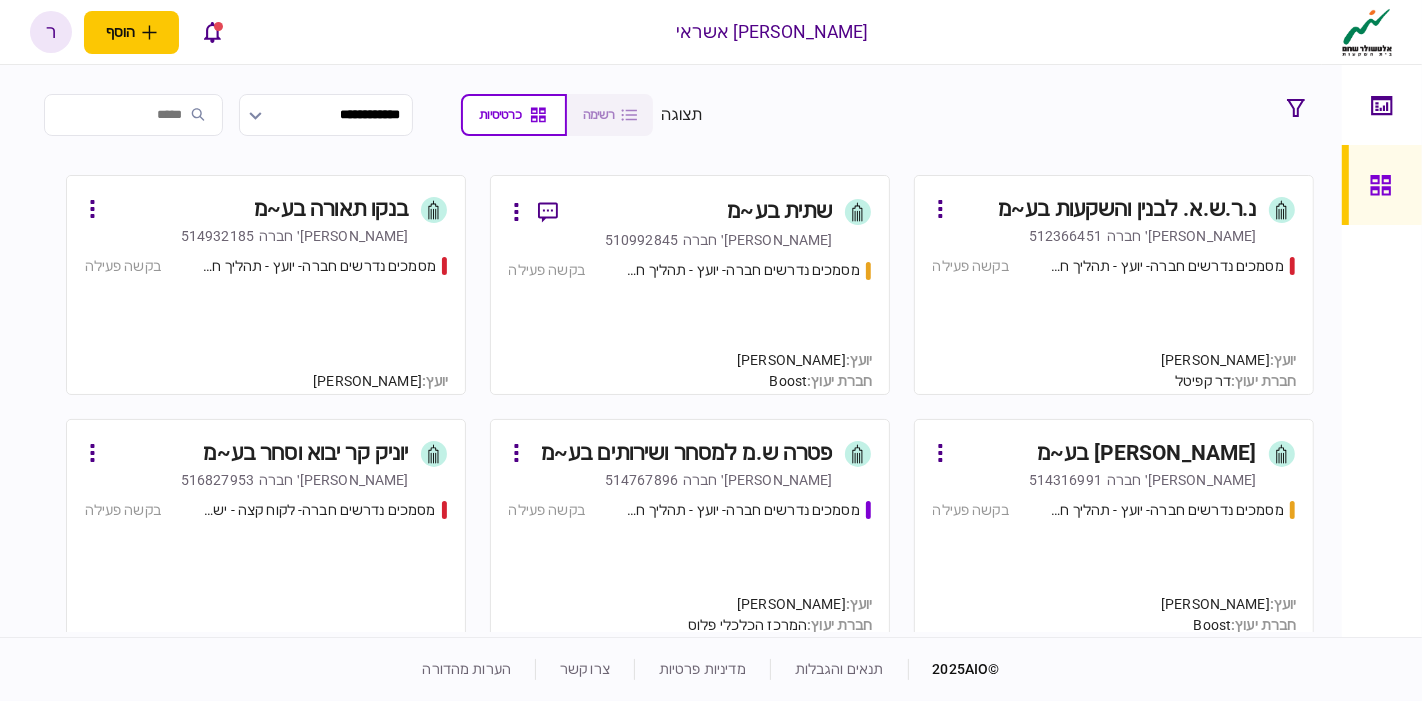 click on "שתית בע~מ" at bounding box center [779, 212] 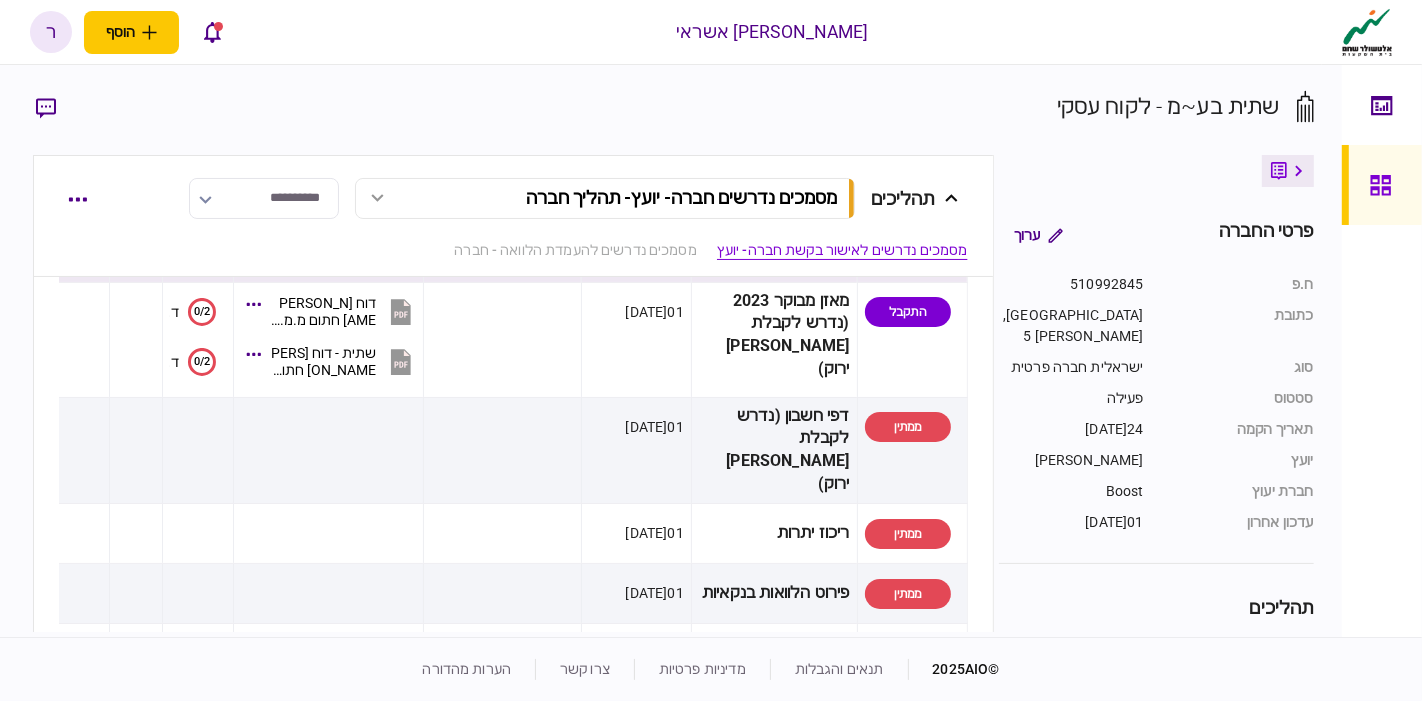 scroll, scrollTop: 0, scrollLeft: 0, axis: both 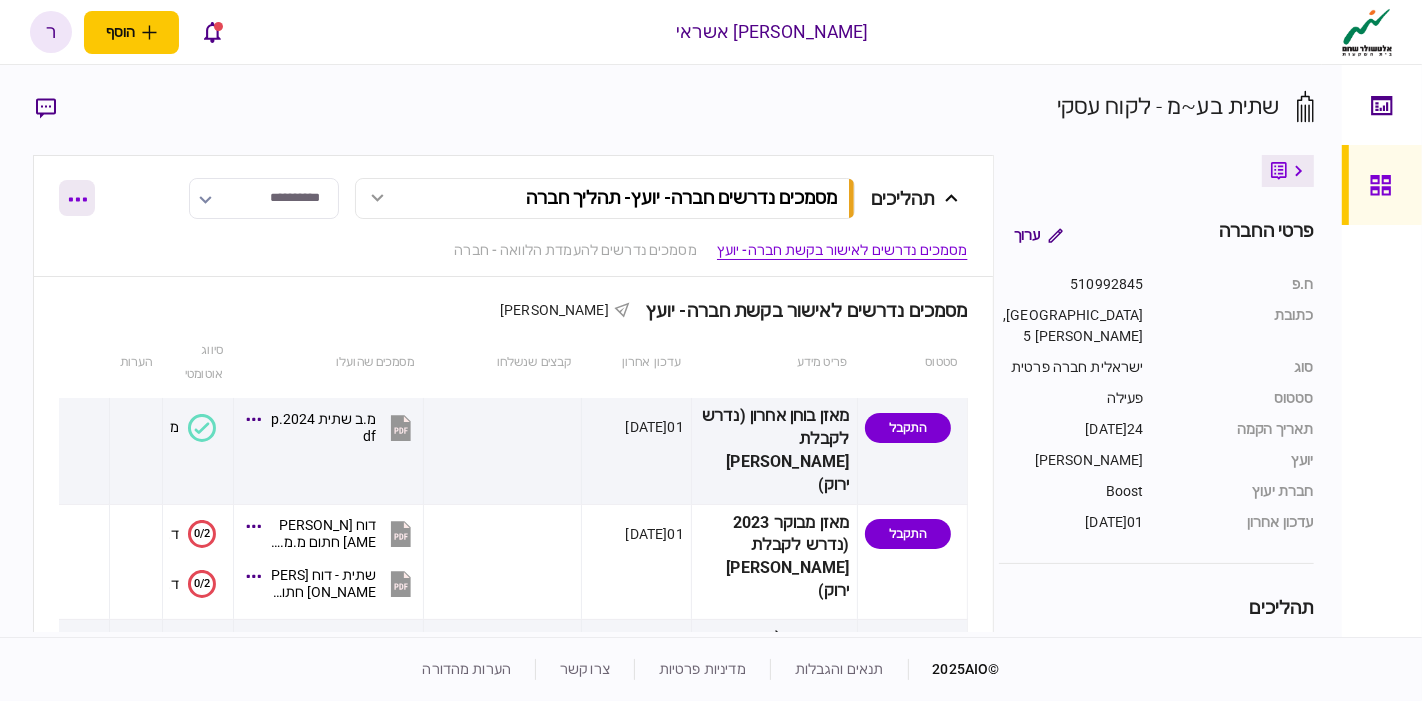 click 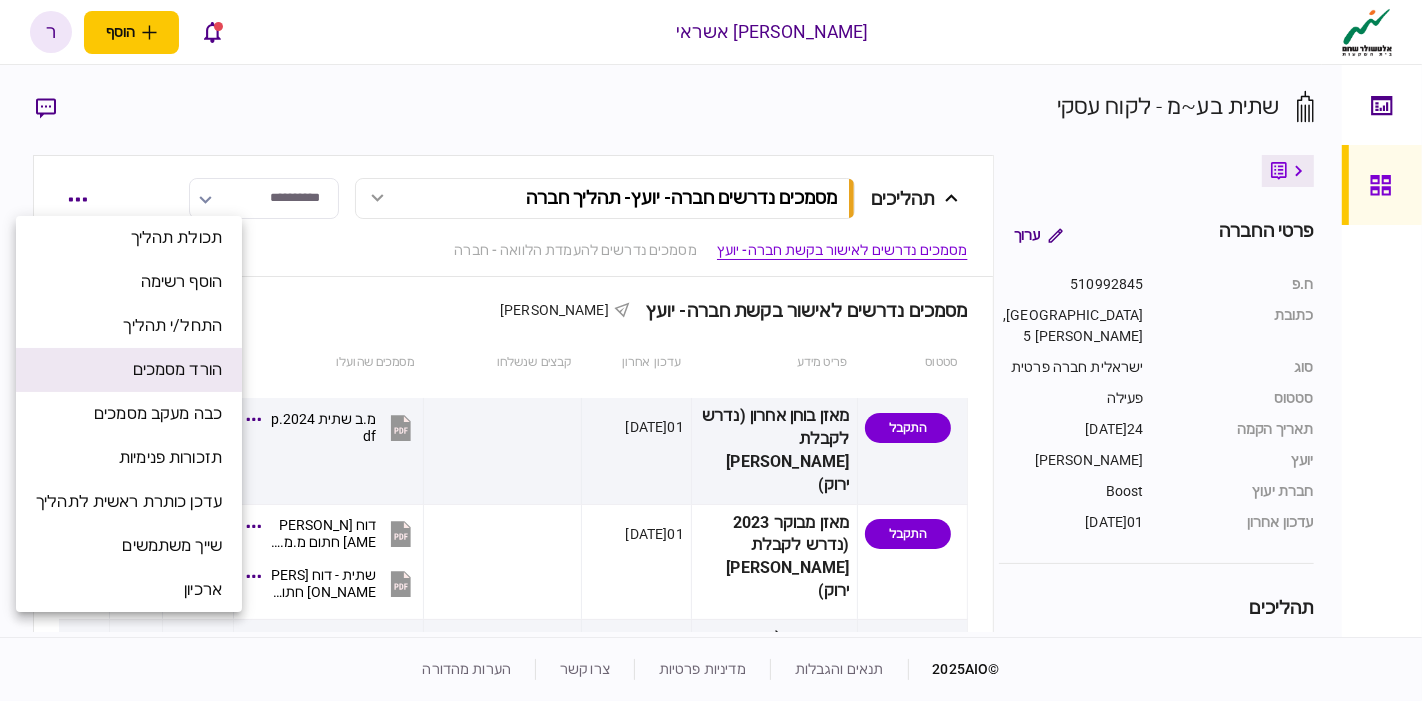 click on "הורד מסמכים" at bounding box center [177, 370] 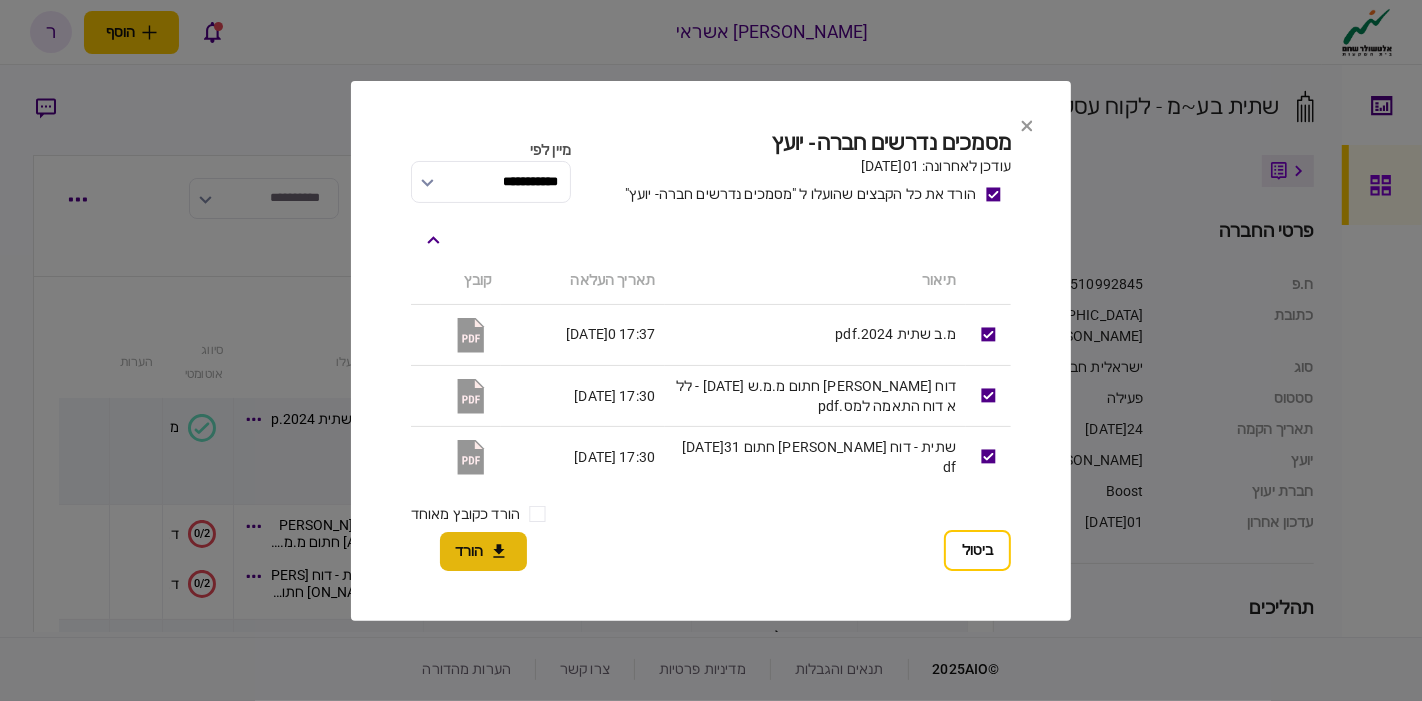 click 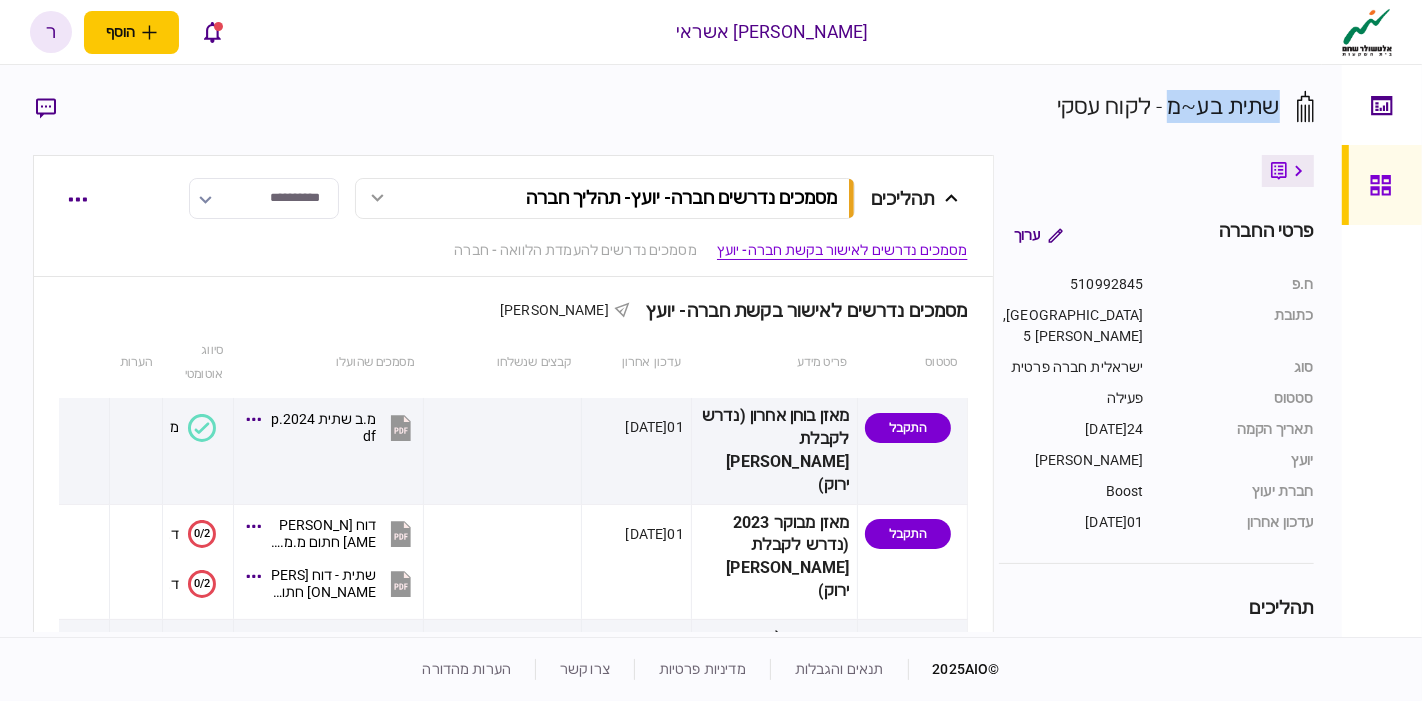 drag, startPoint x: 1276, startPoint y: 101, endPoint x: 1168, endPoint y: 101, distance: 108 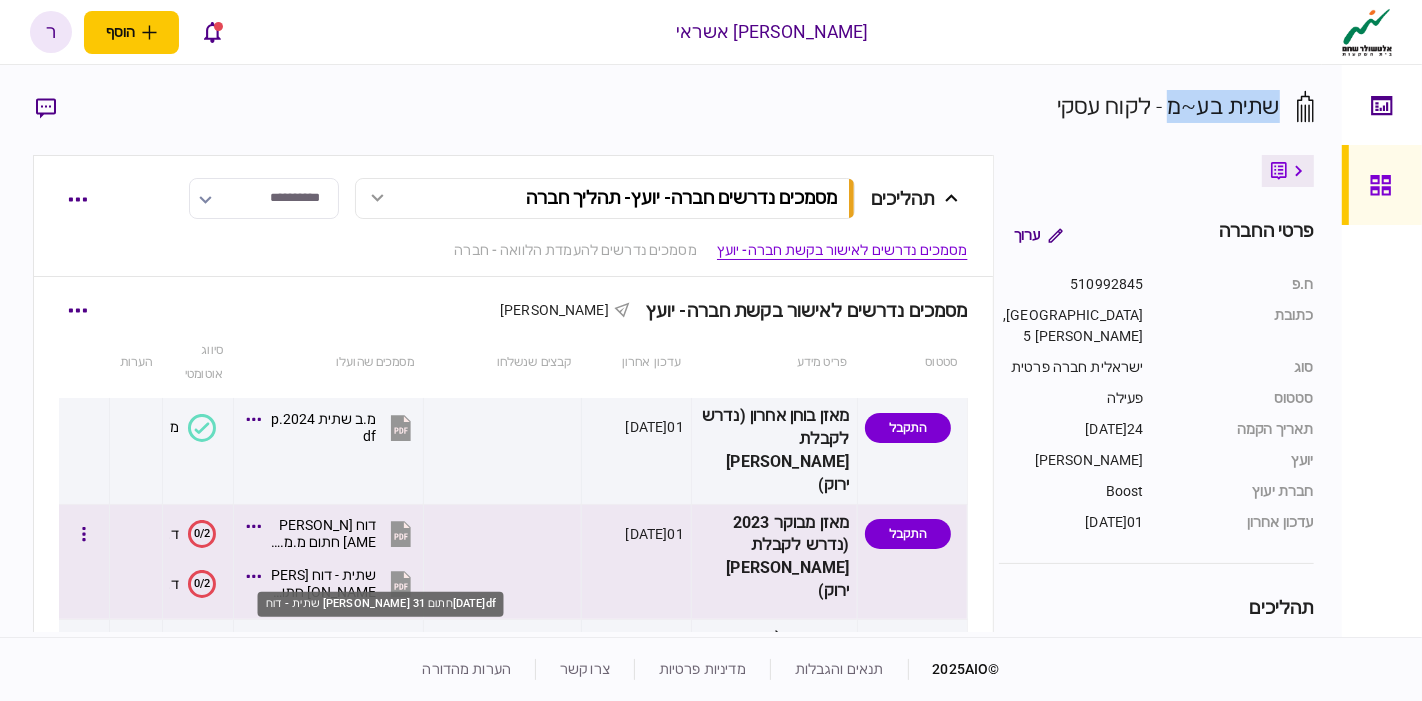 click on "שתית - דוח כספי חתום 31.12.23.pdf" at bounding box center [324, 584] 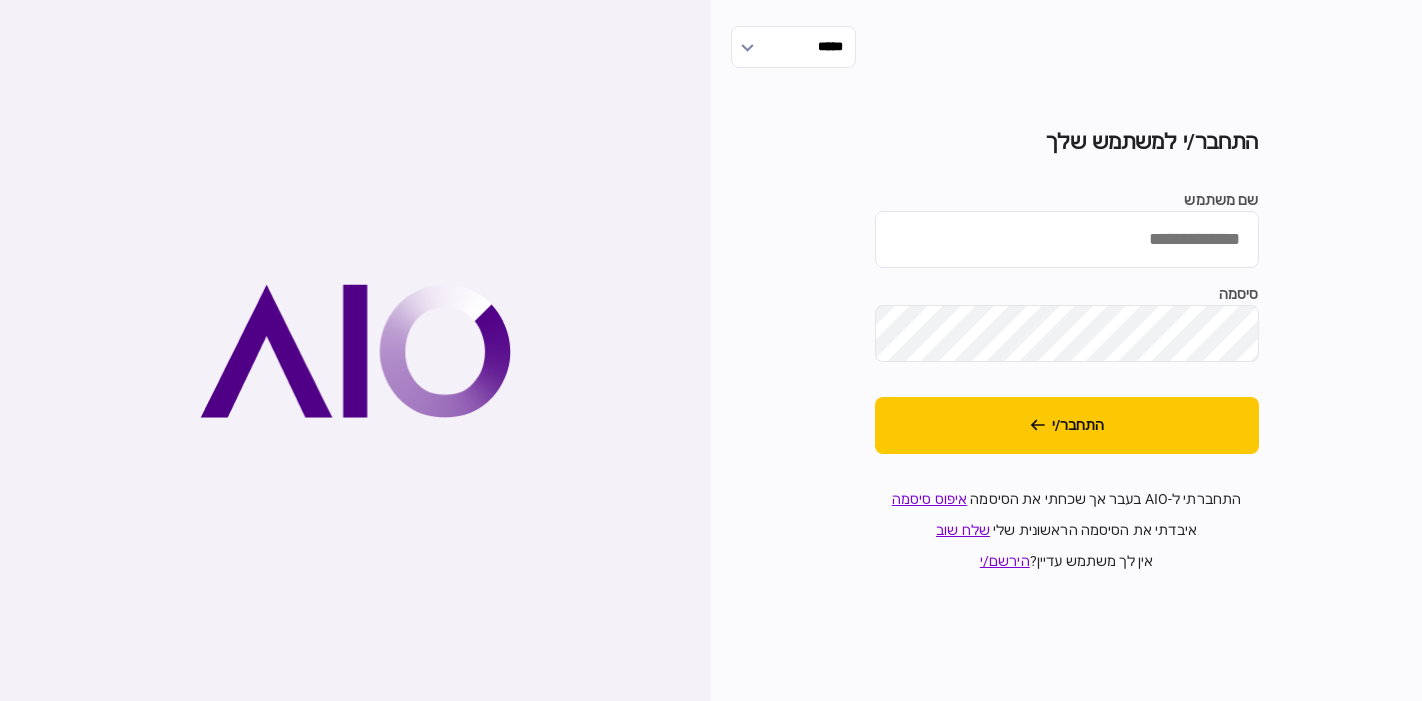 type on "**********" 